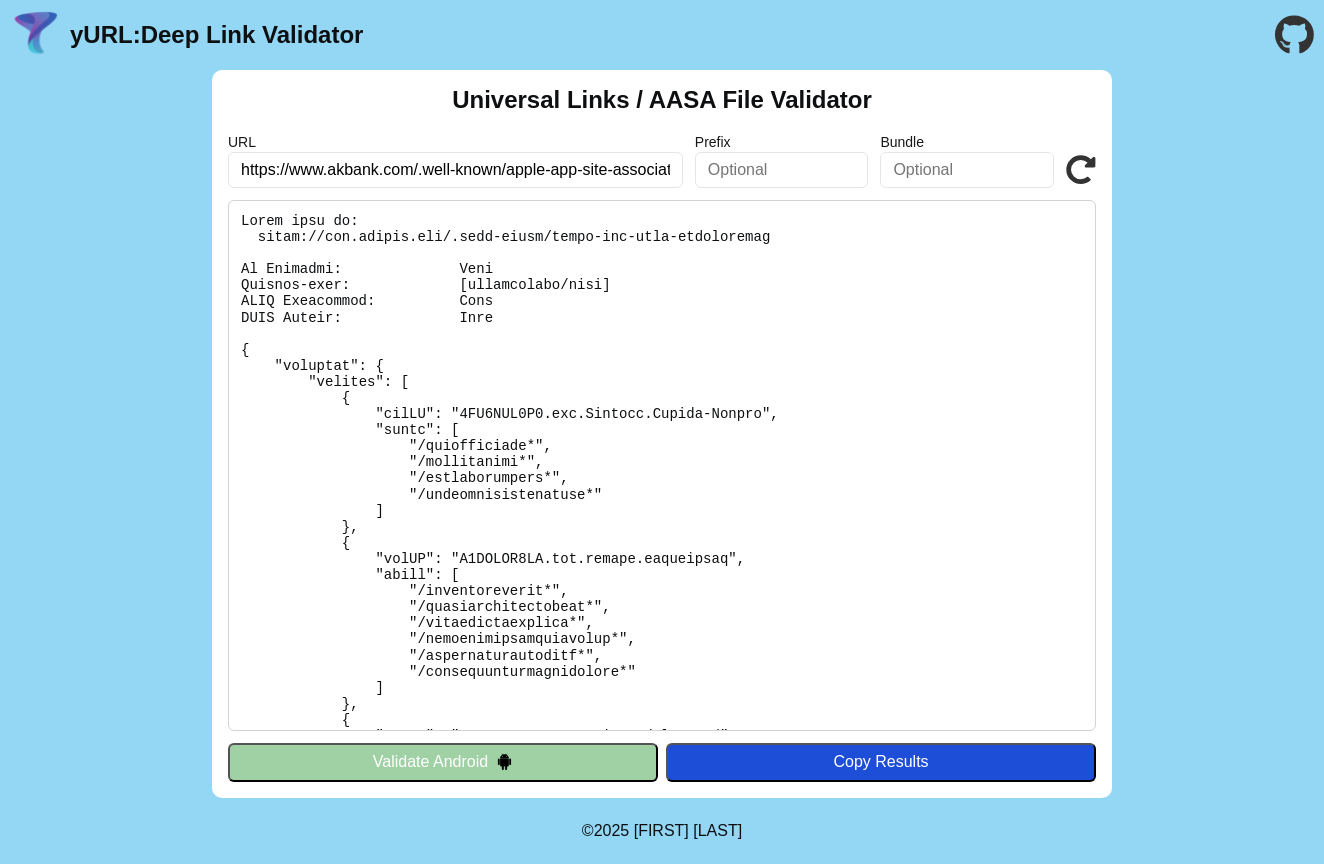 scroll, scrollTop: 0, scrollLeft: 0, axis: both 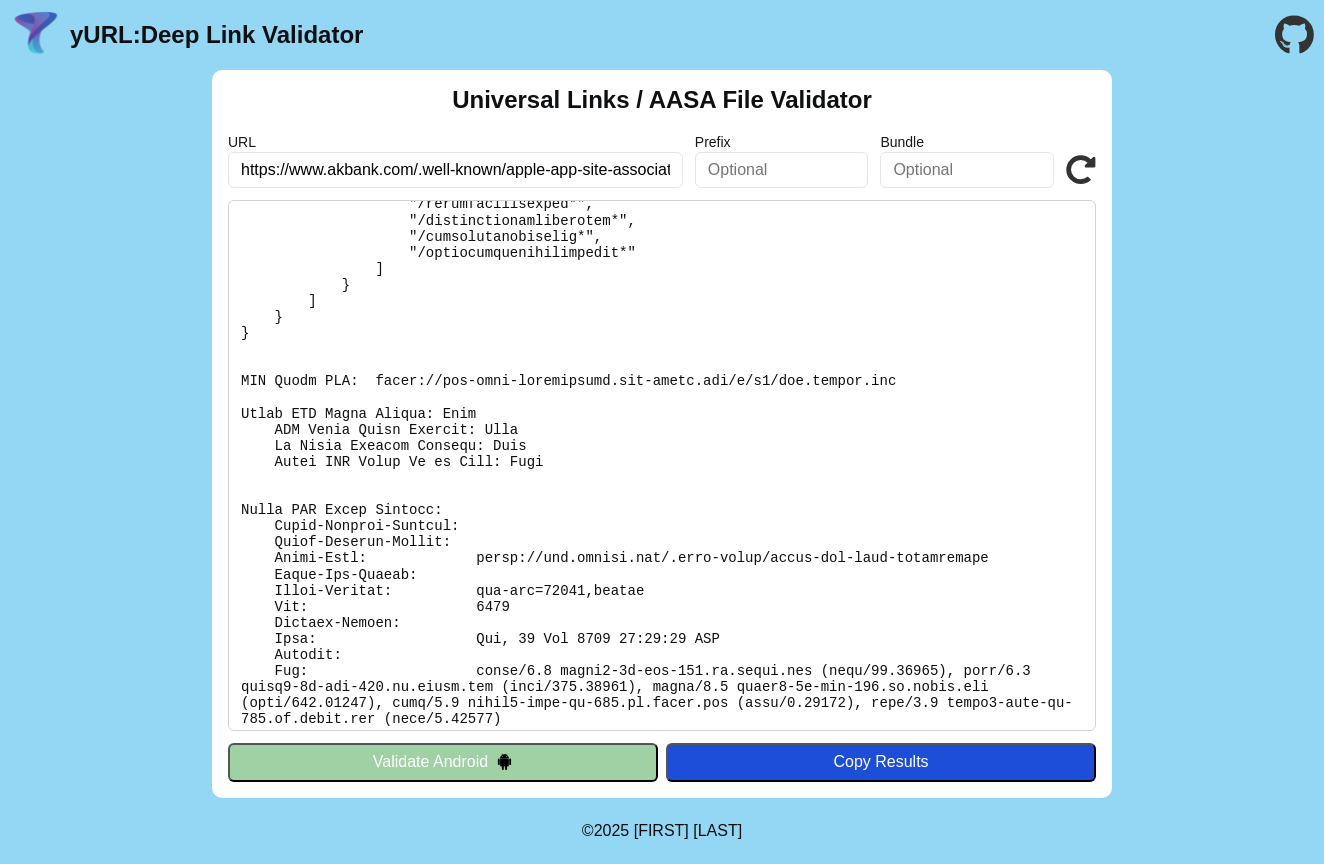 click on "Validate Android" at bounding box center [443, 762] 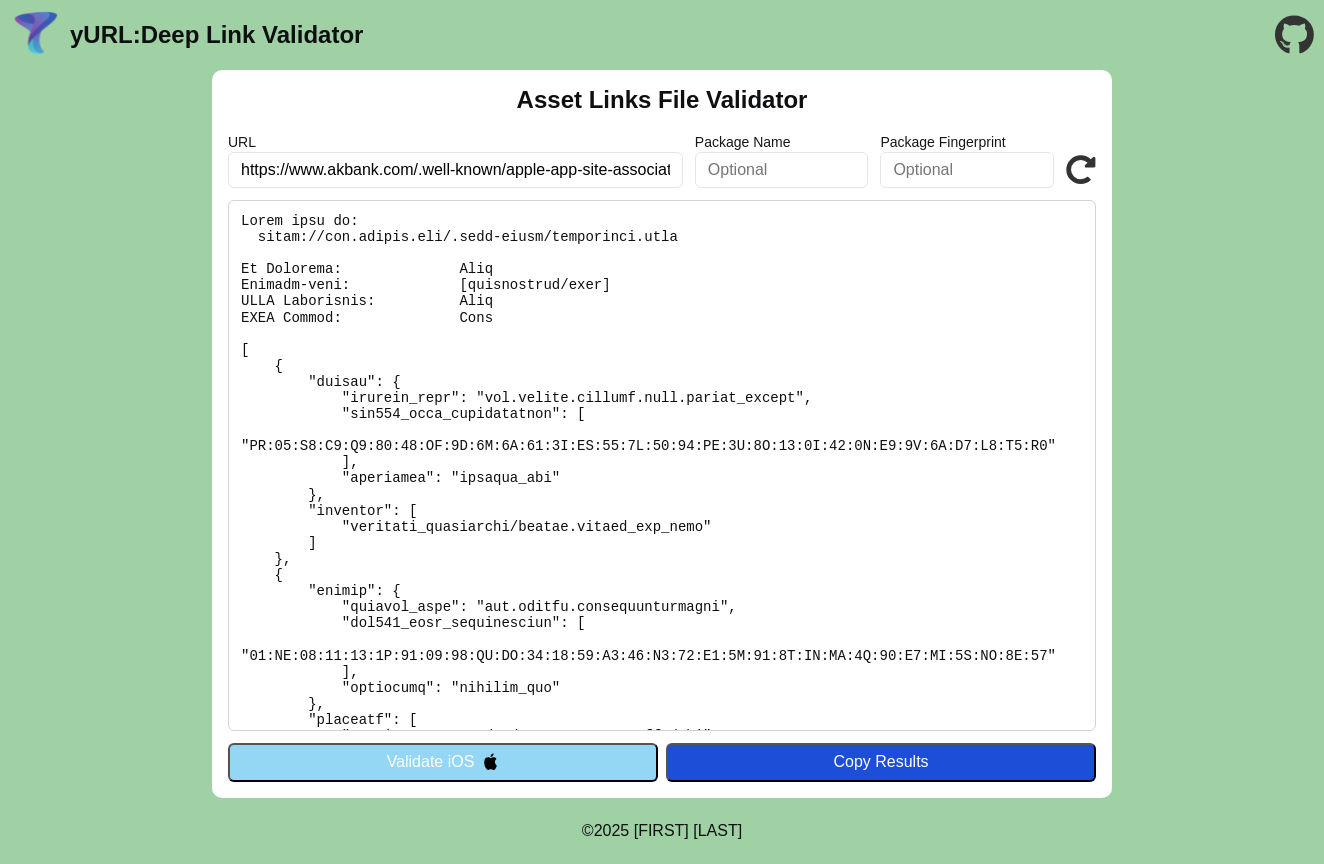scroll, scrollTop: 0, scrollLeft: 0, axis: both 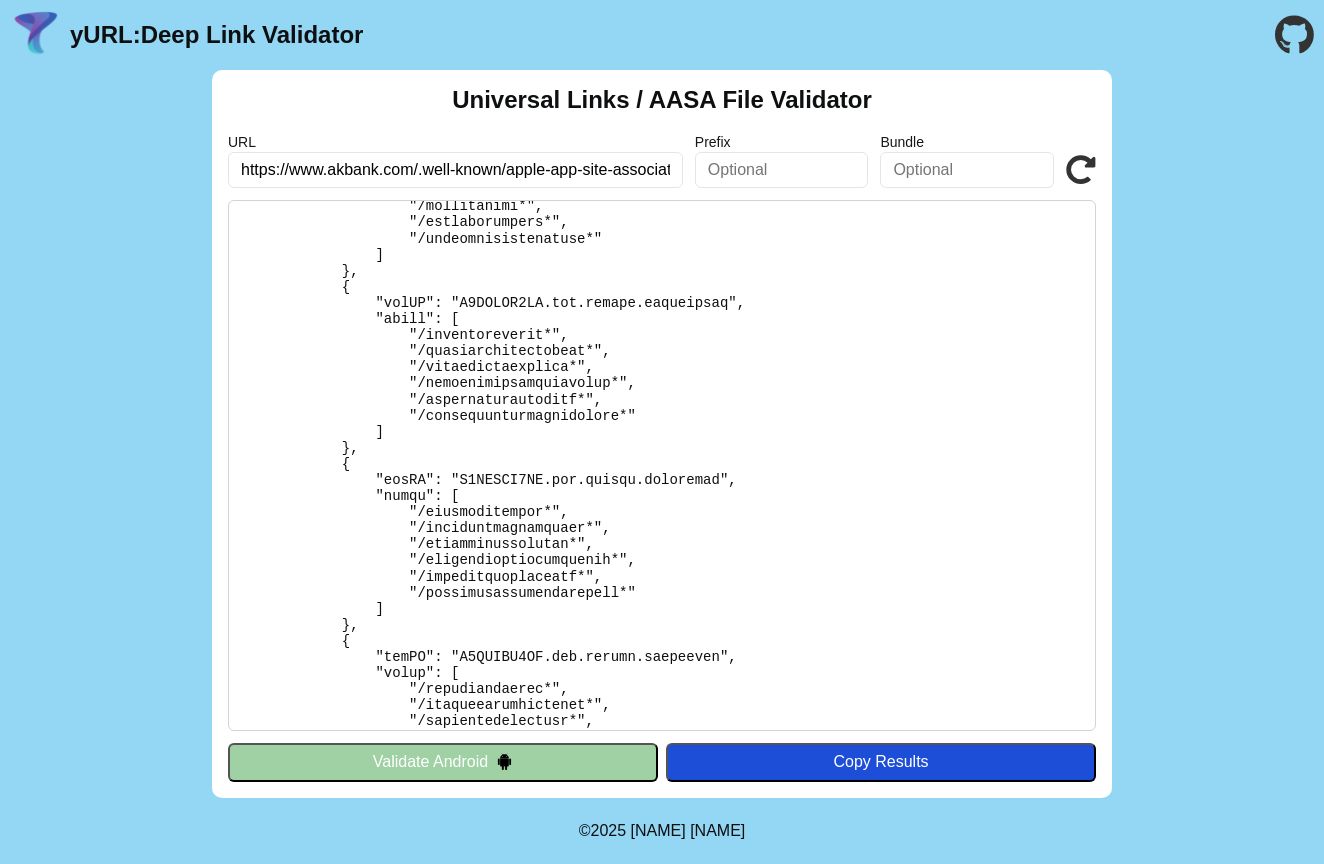 click on "Validate Android" at bounding box center [443, 762] 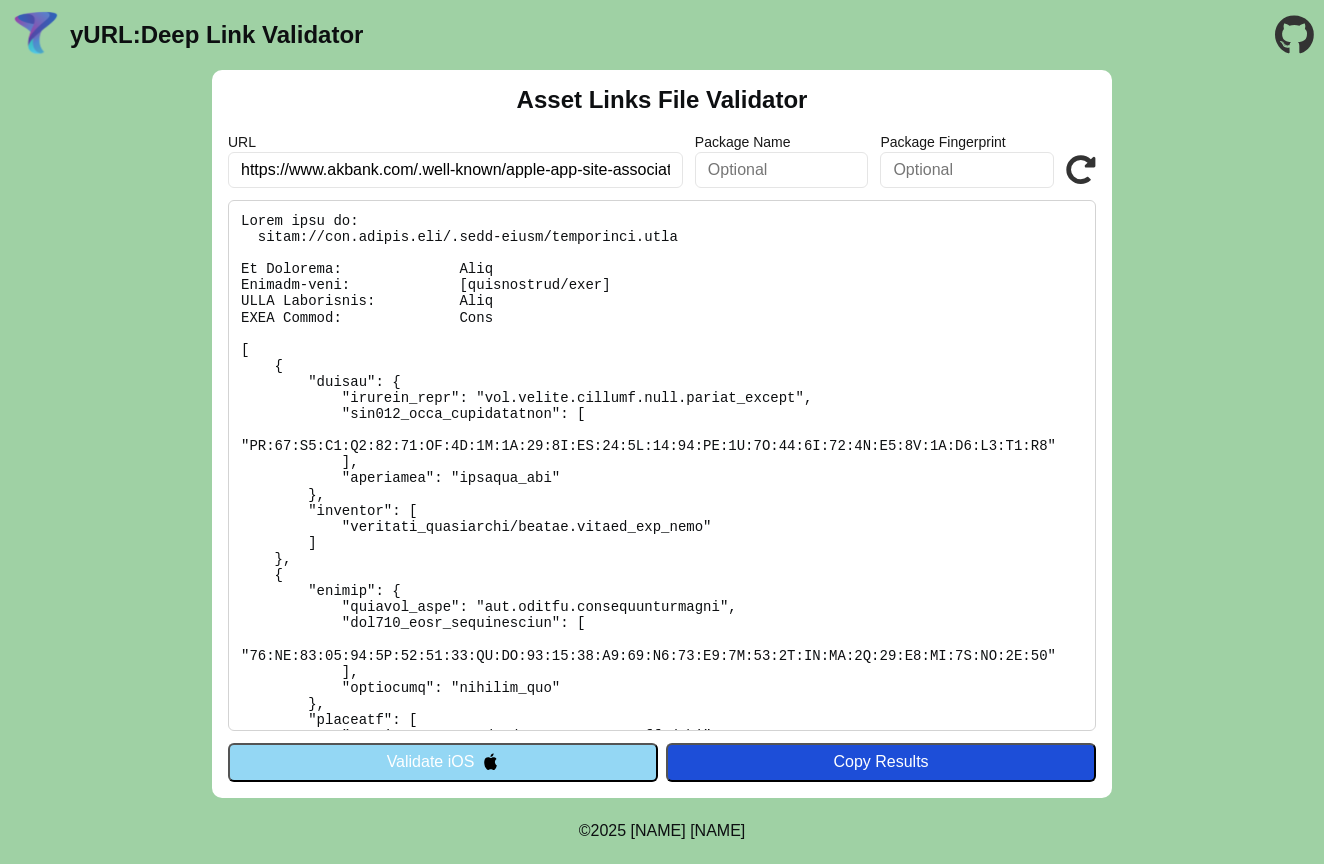 scroll, scrollTop: 0, scrollLeft: 0, axis: both 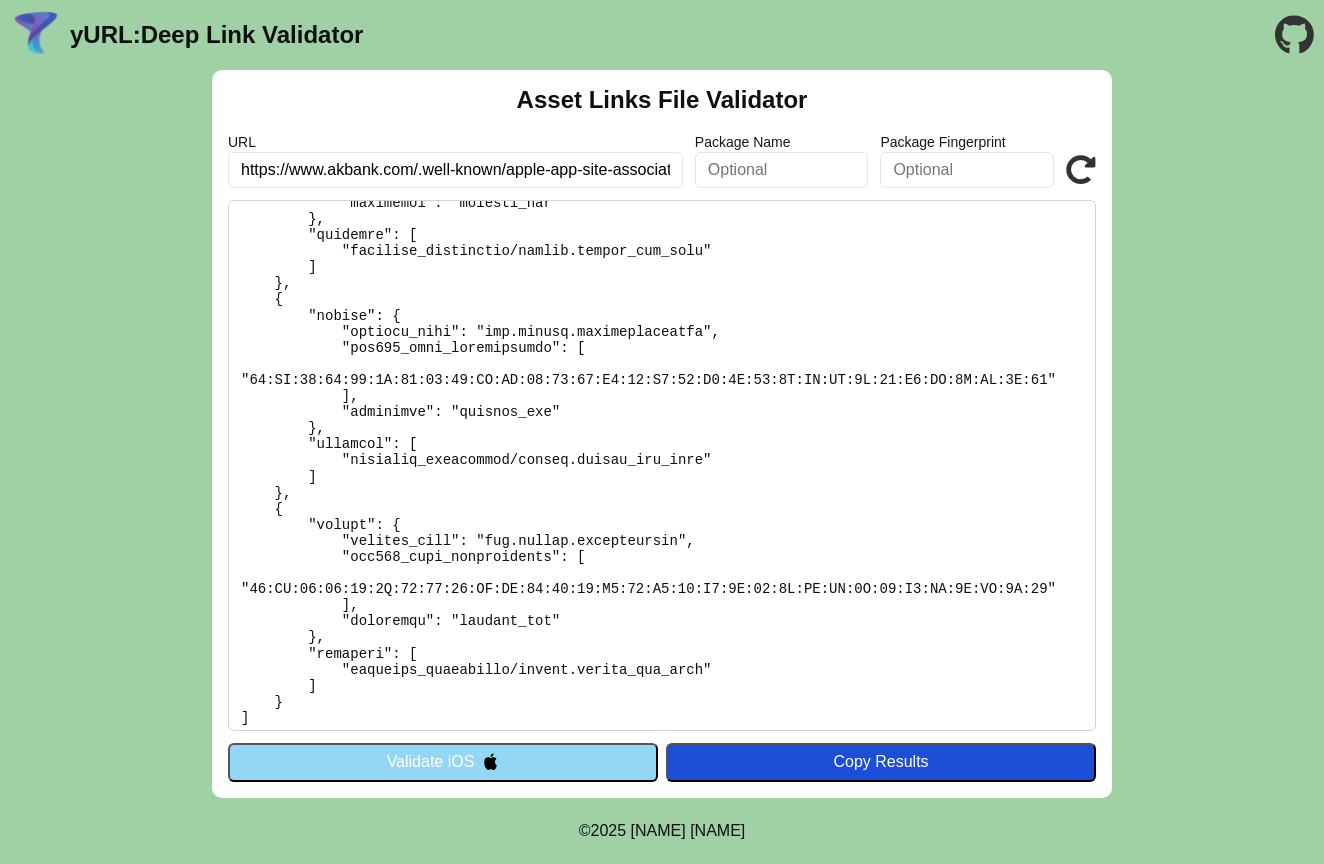 click on "Validate iOS" at bounding box center [443, 762] 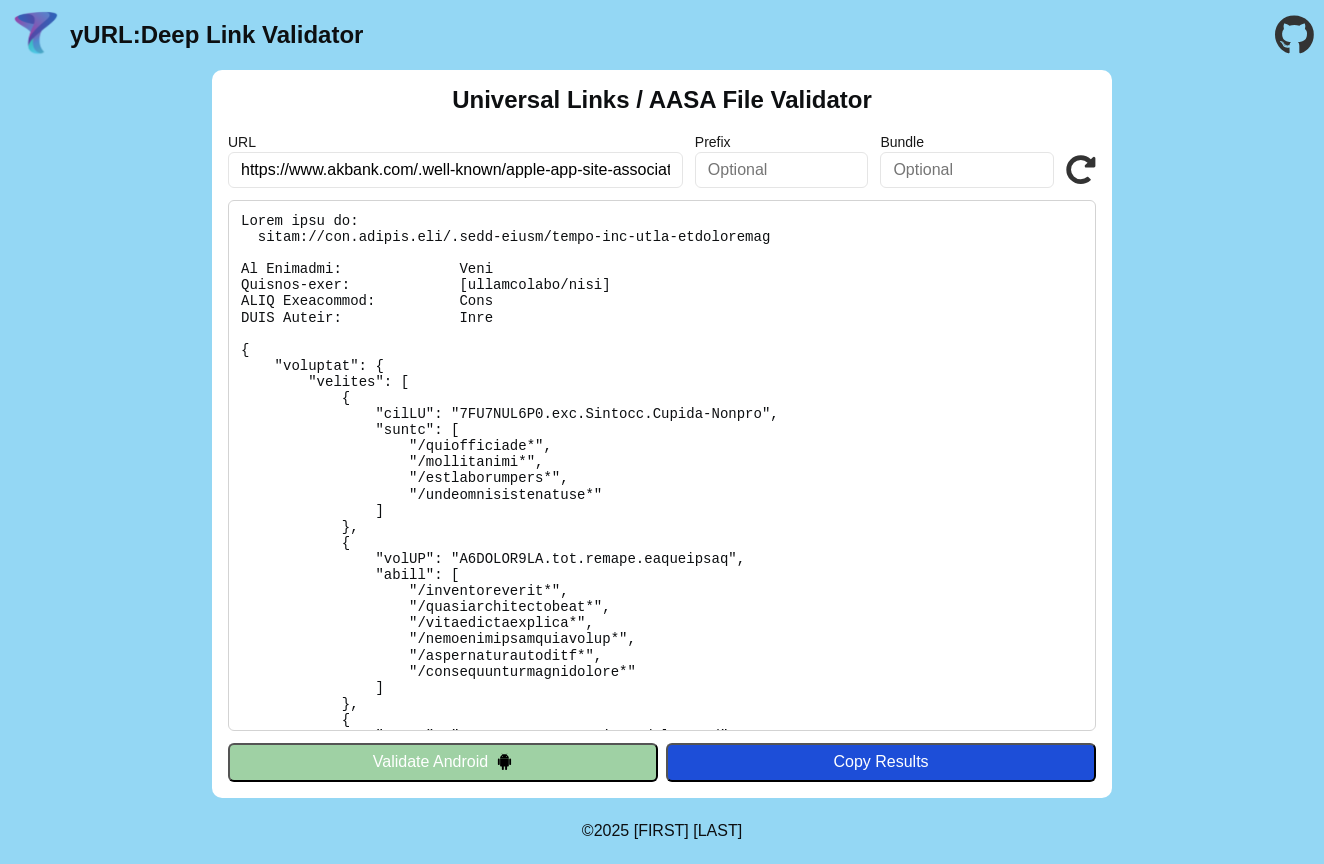 scroll, scrollTop: 0, scrollLeft: 0, axis: both 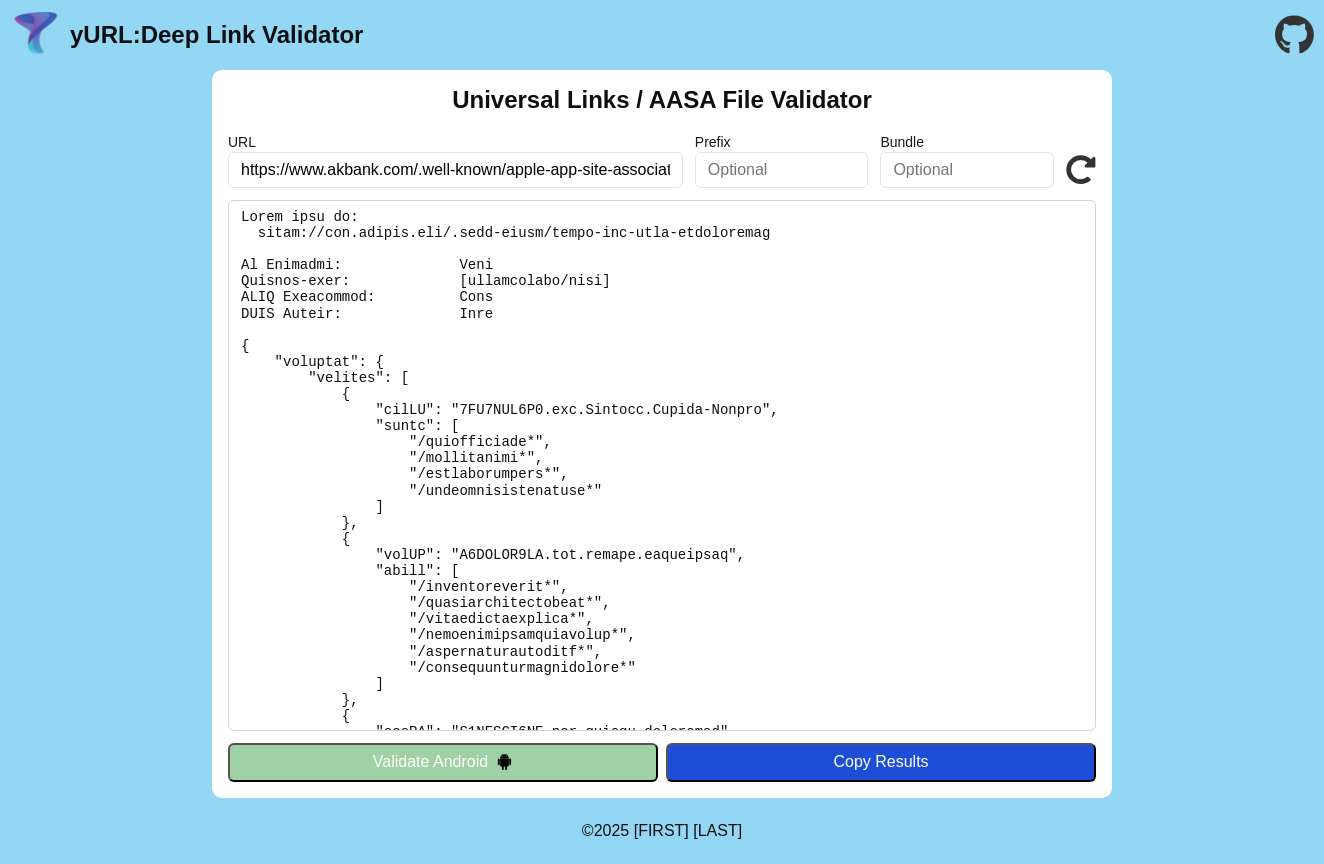 click on "https://www.akbank.com/.well-known/apple-app-site-association" at bounding box center [455, 170] 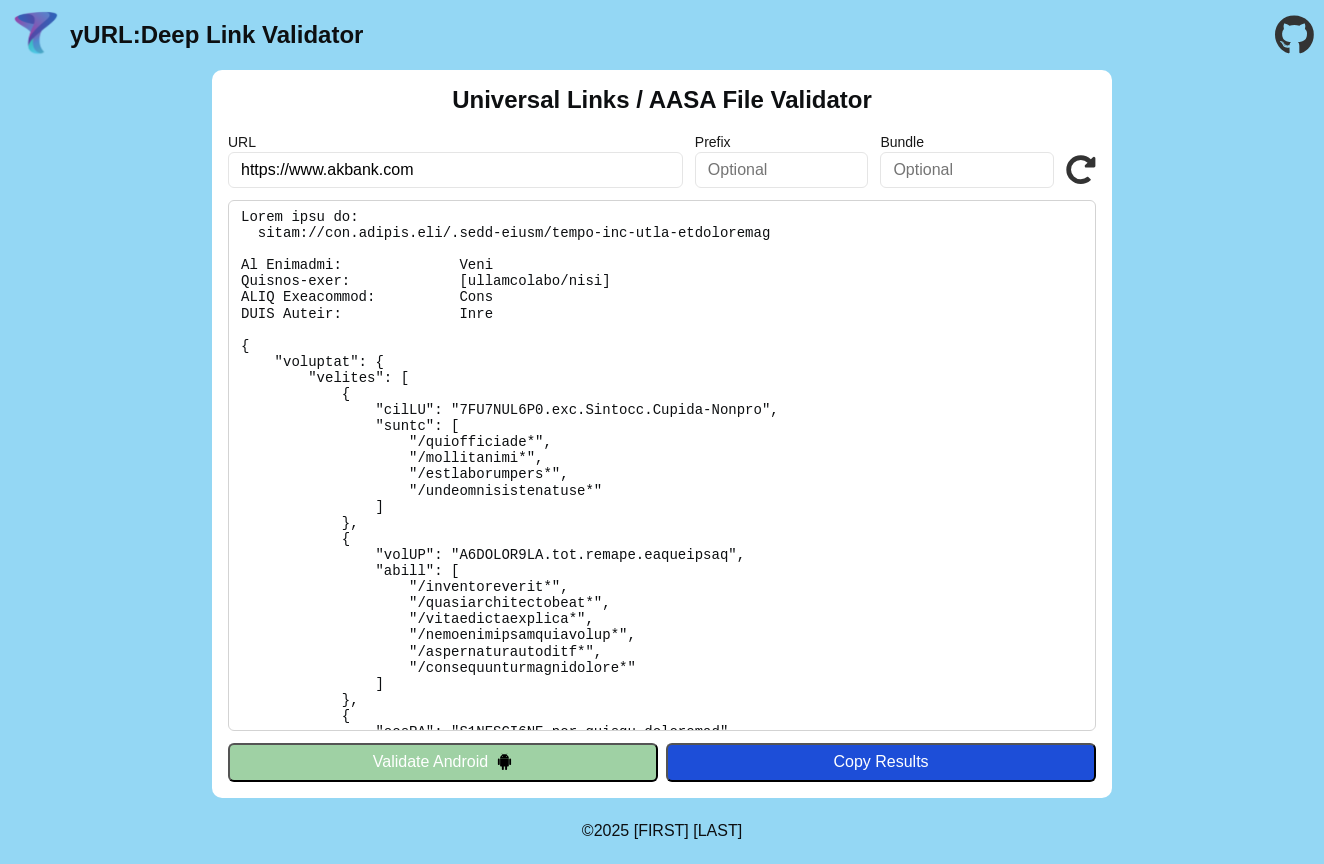 type on "https://www.akbank.com" 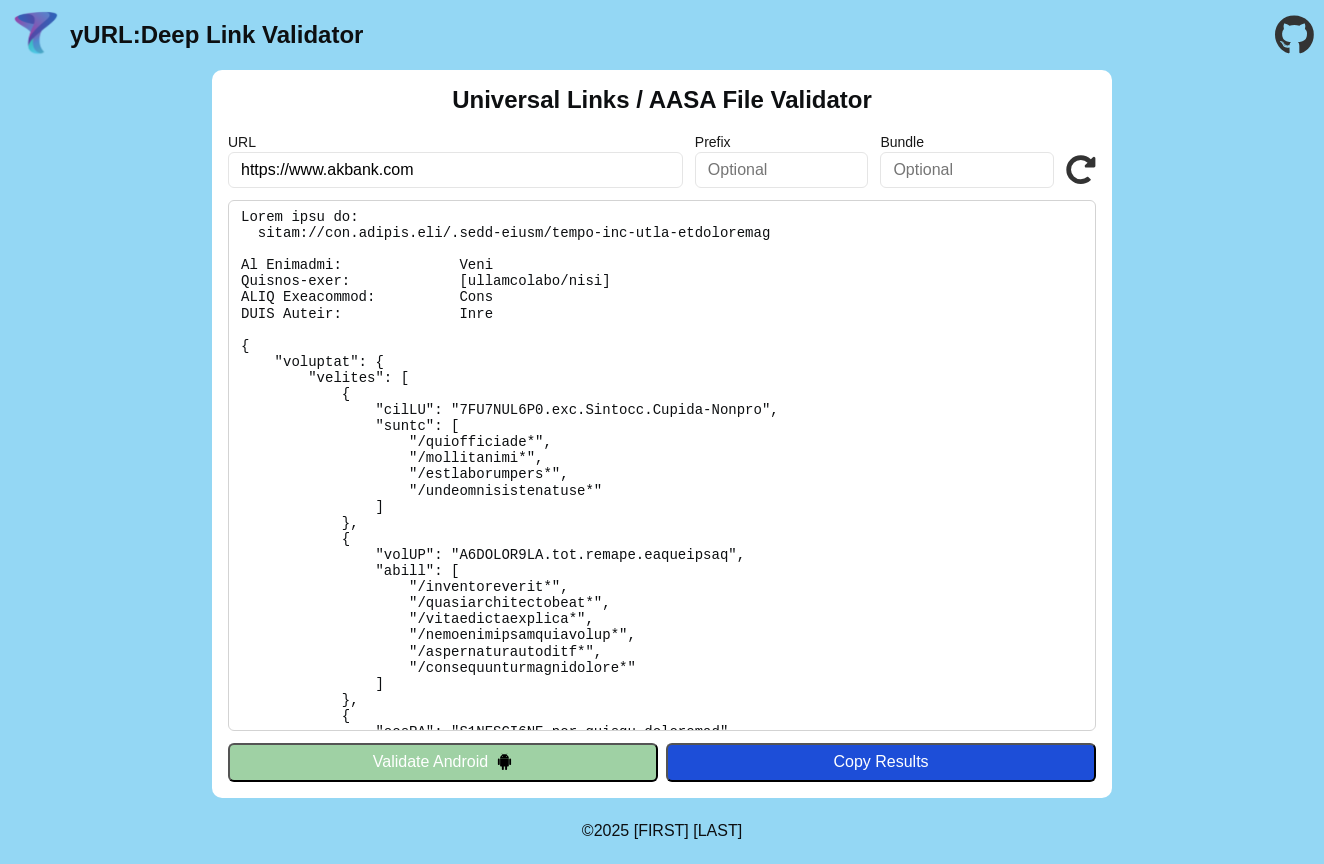 click on "Validate" at bounding box center (0, 0) 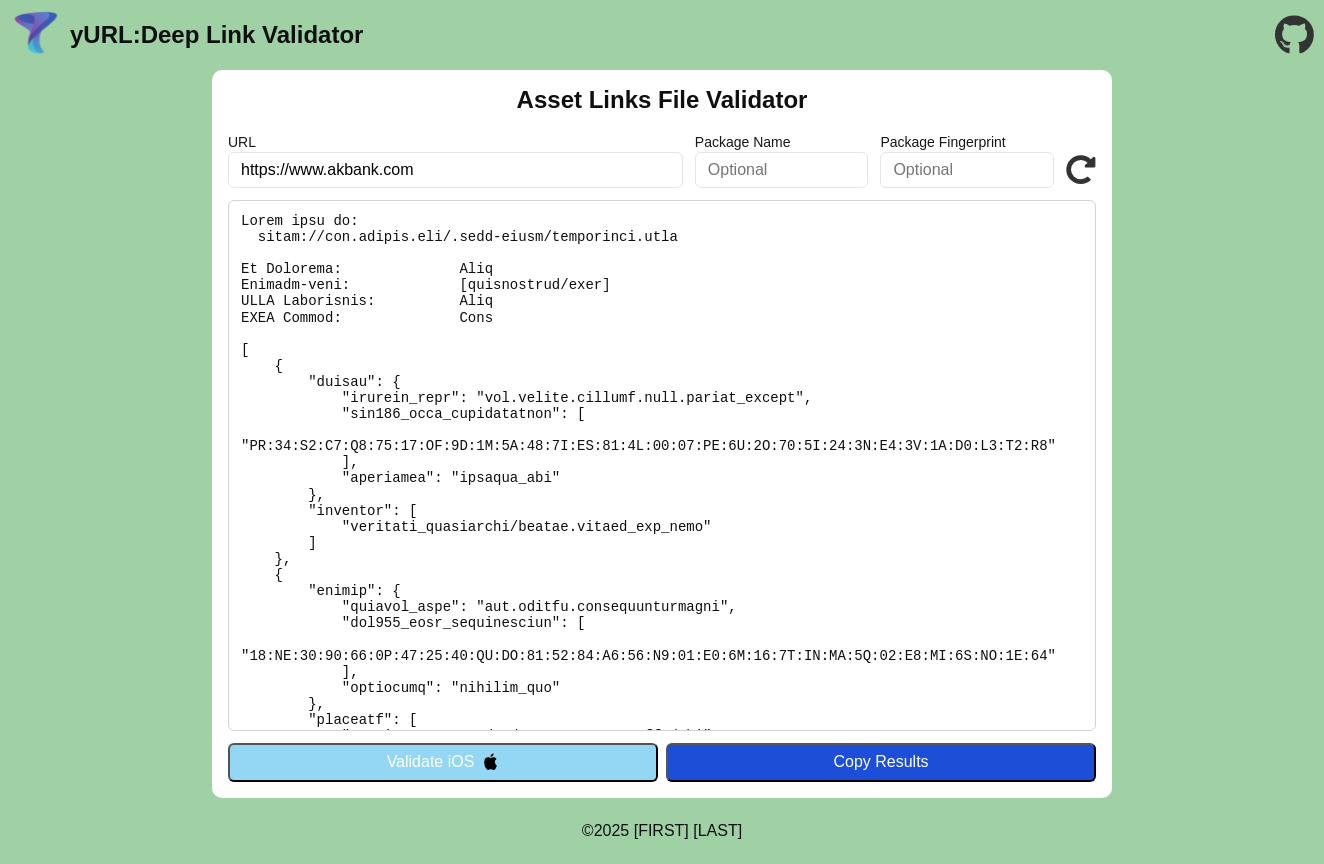 scroll, scrollTop: 0, scrollLeft: 0, axis: both 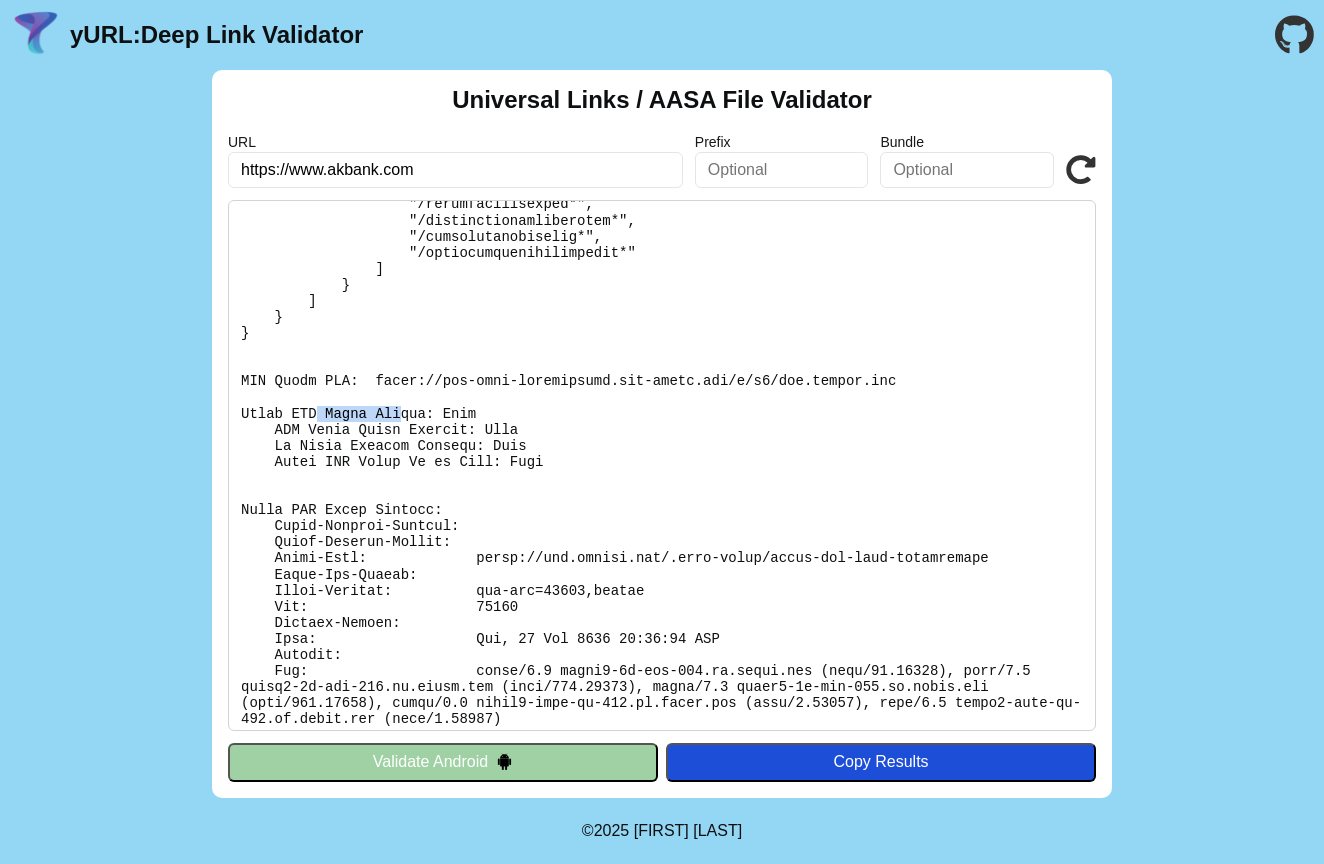 drag, startPoint x: 317, startPoint y: 403, endPoint x: 414, endPoint y: 405, distance: 97.020615 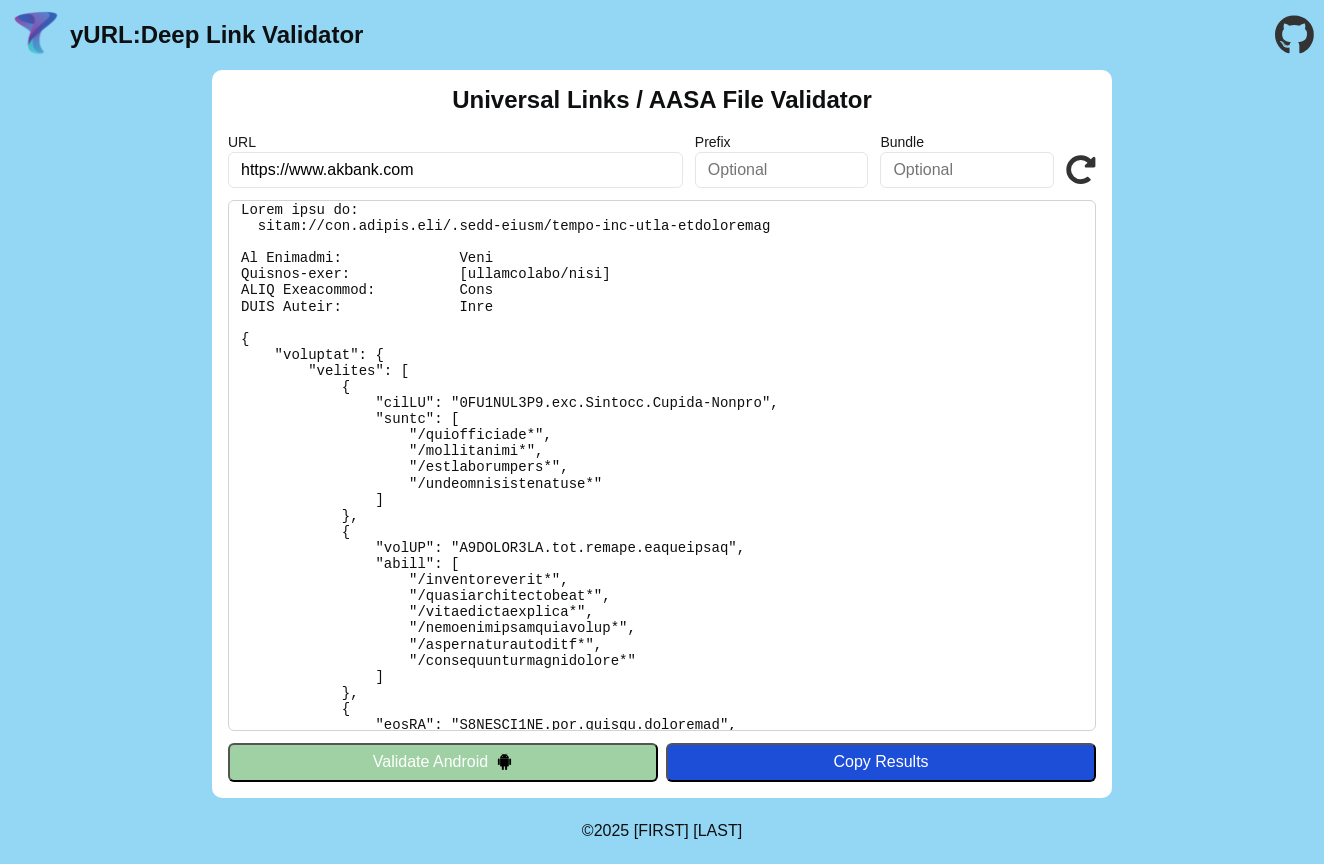 scroll, scrollTop: 0, scrollLeft: 0, axis: both 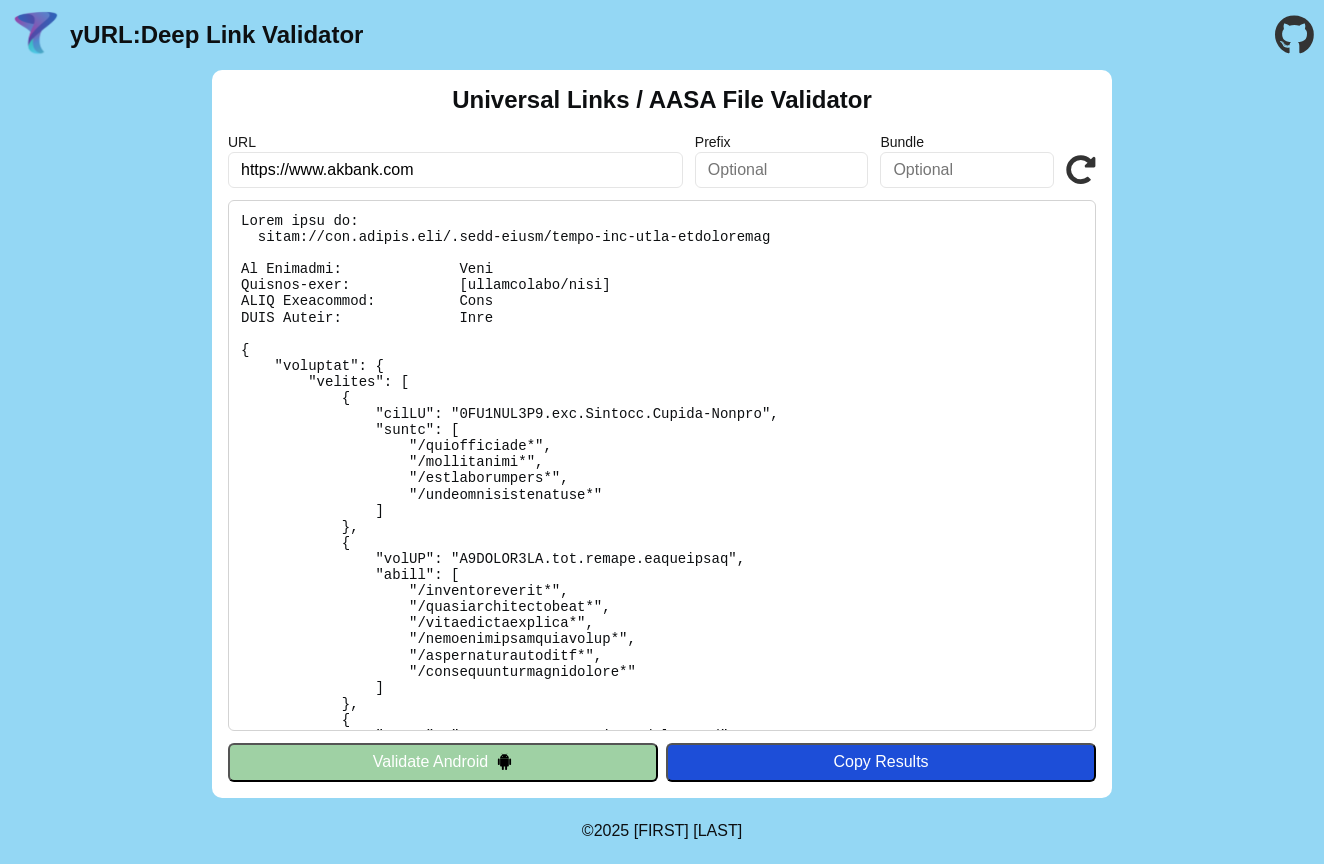click on "https://www.akbank.com" at bounding box center [455, 170] 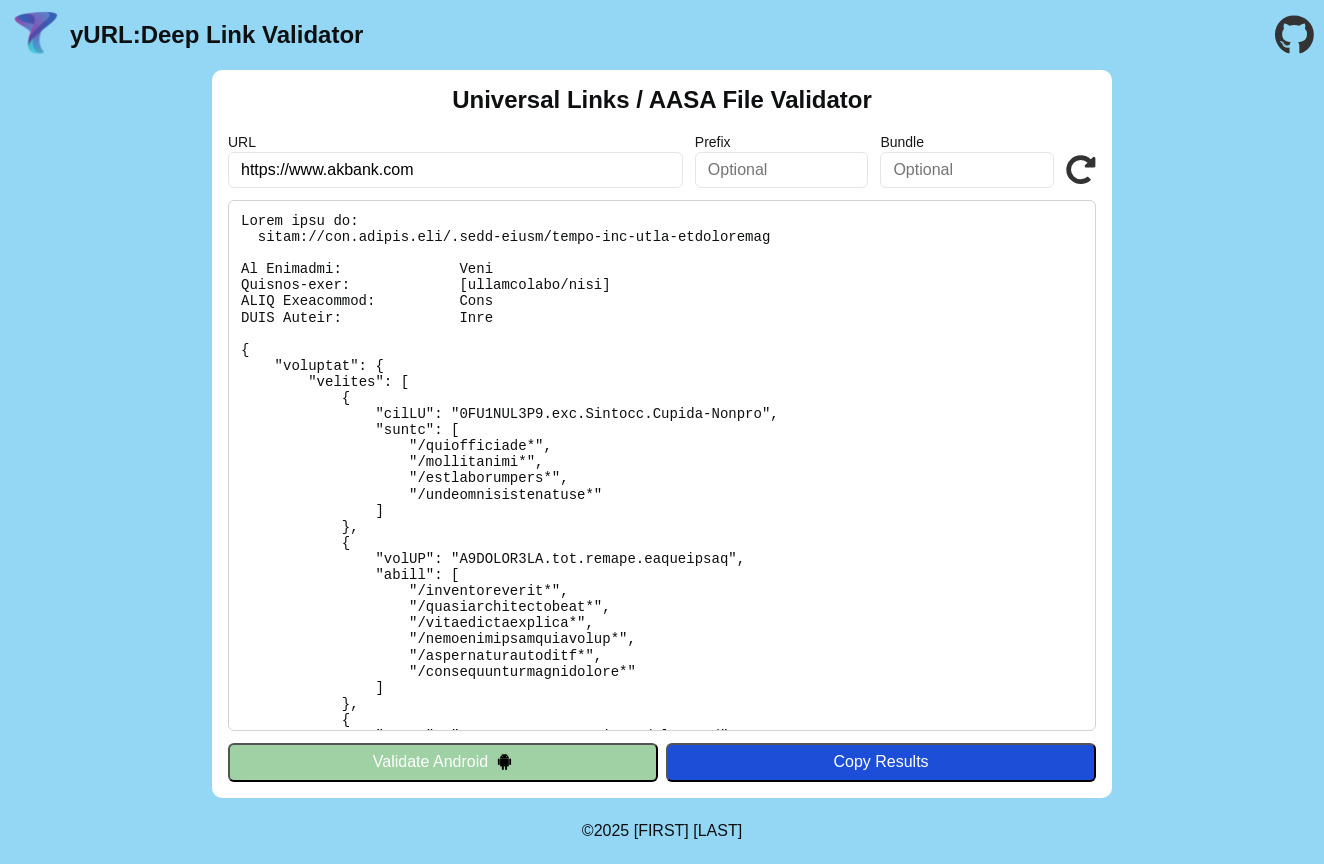 drag, startPoint x: 377, startPoint y: 167, endPoint x: 330, endPoint y: 168, distance: 47.010635 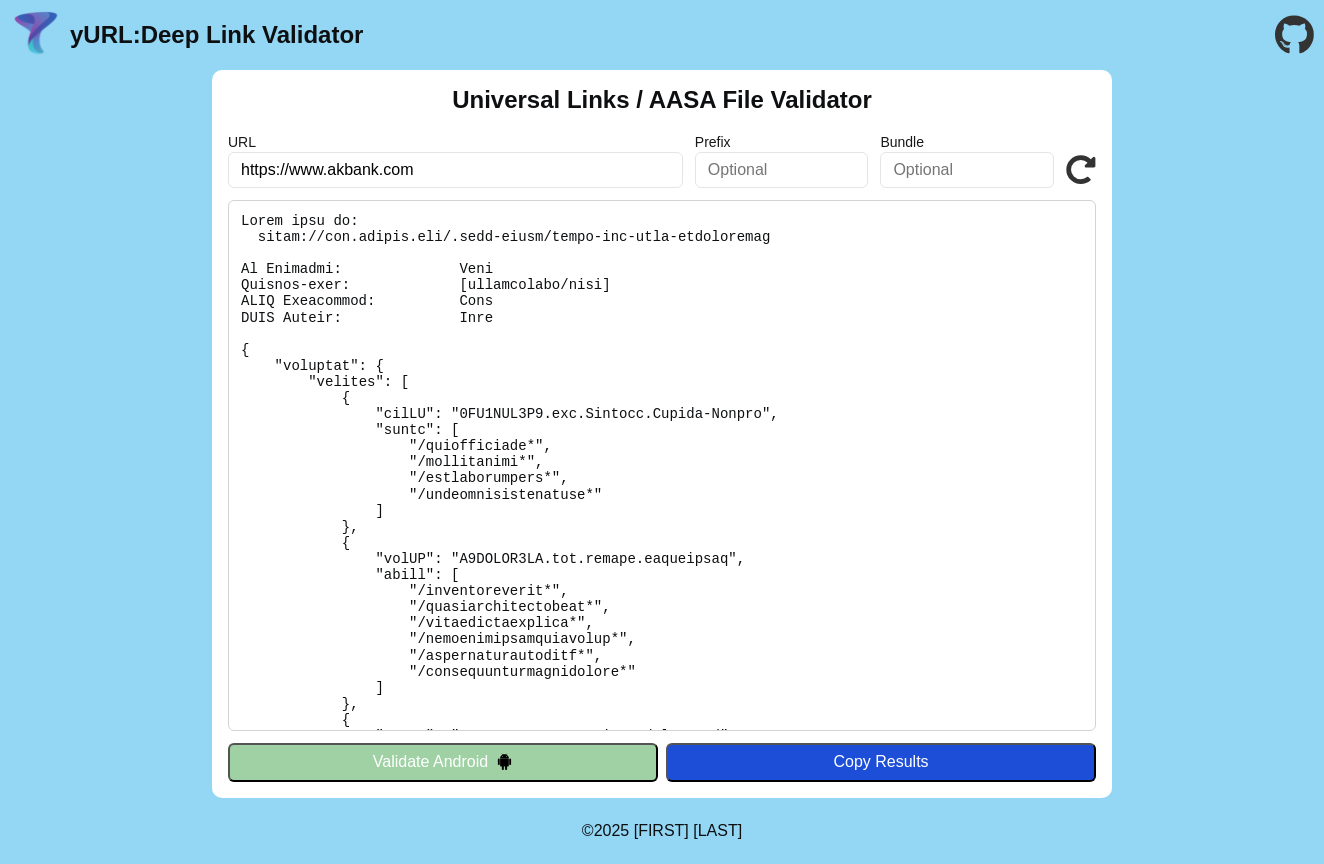 click on "https://www.akbank.com" at bounding box center (455, 170) 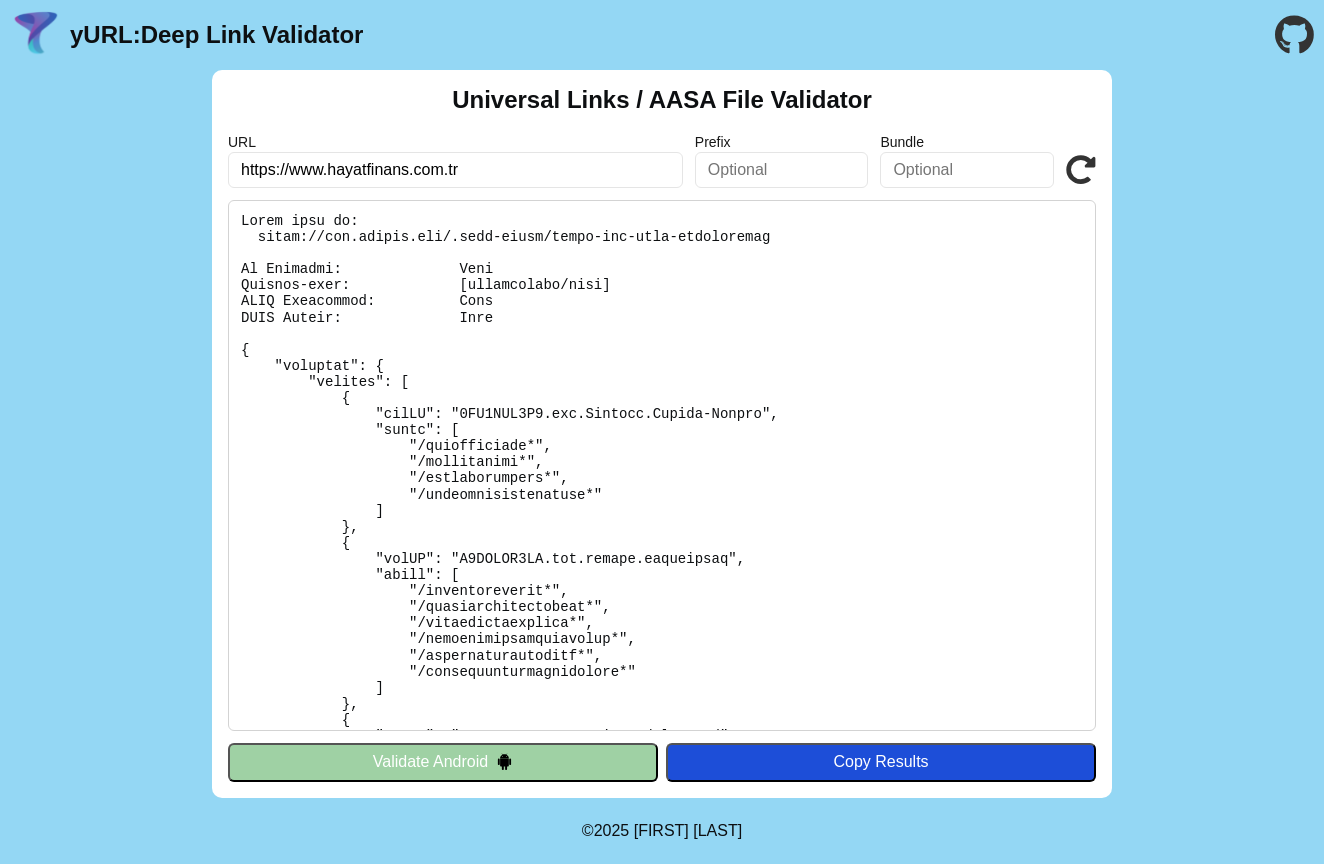type on "https://www.hayatfinans.com.tr" 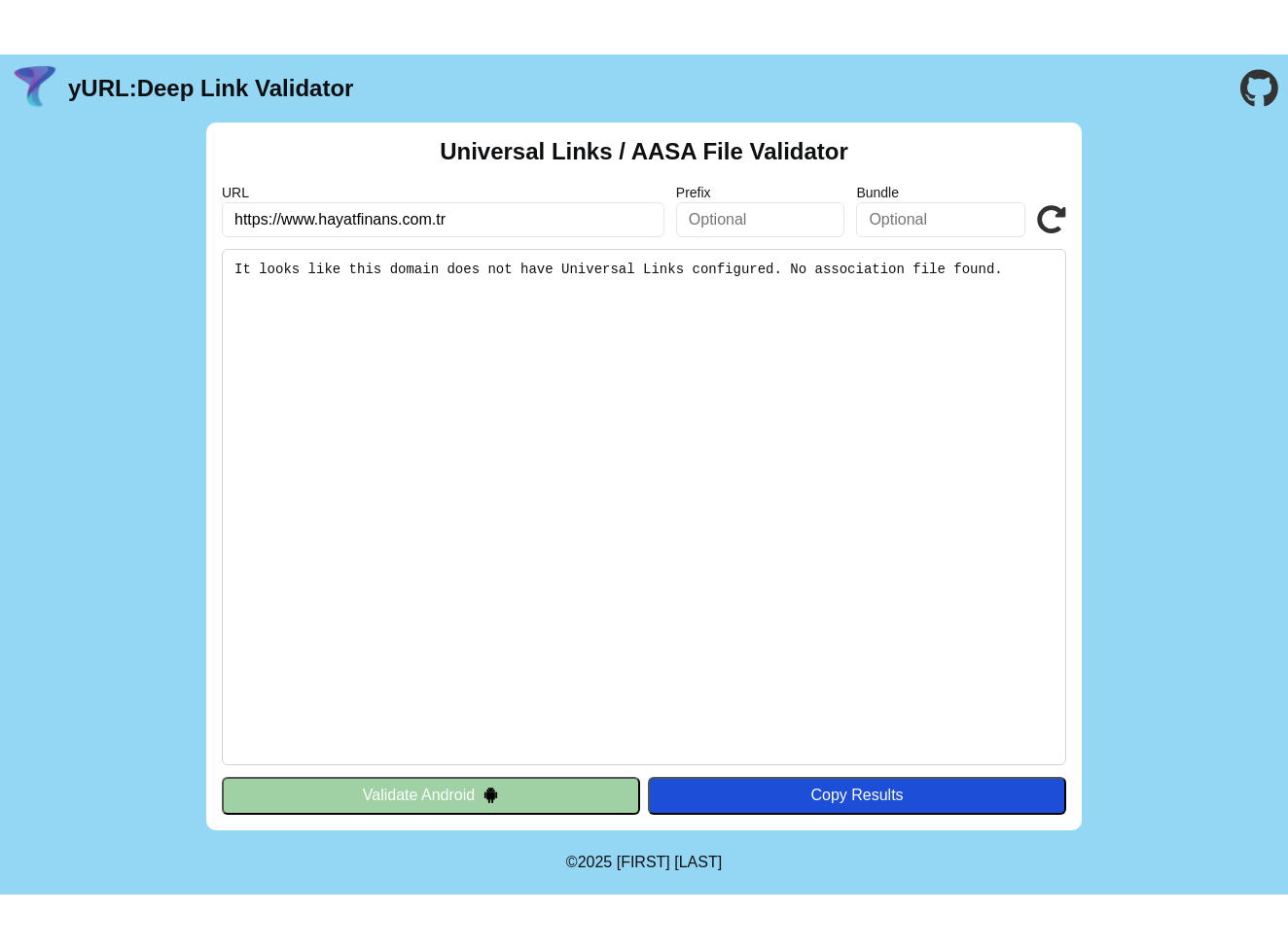 scroll, scrollTop: 0, scrollLeft: 0, axis: both 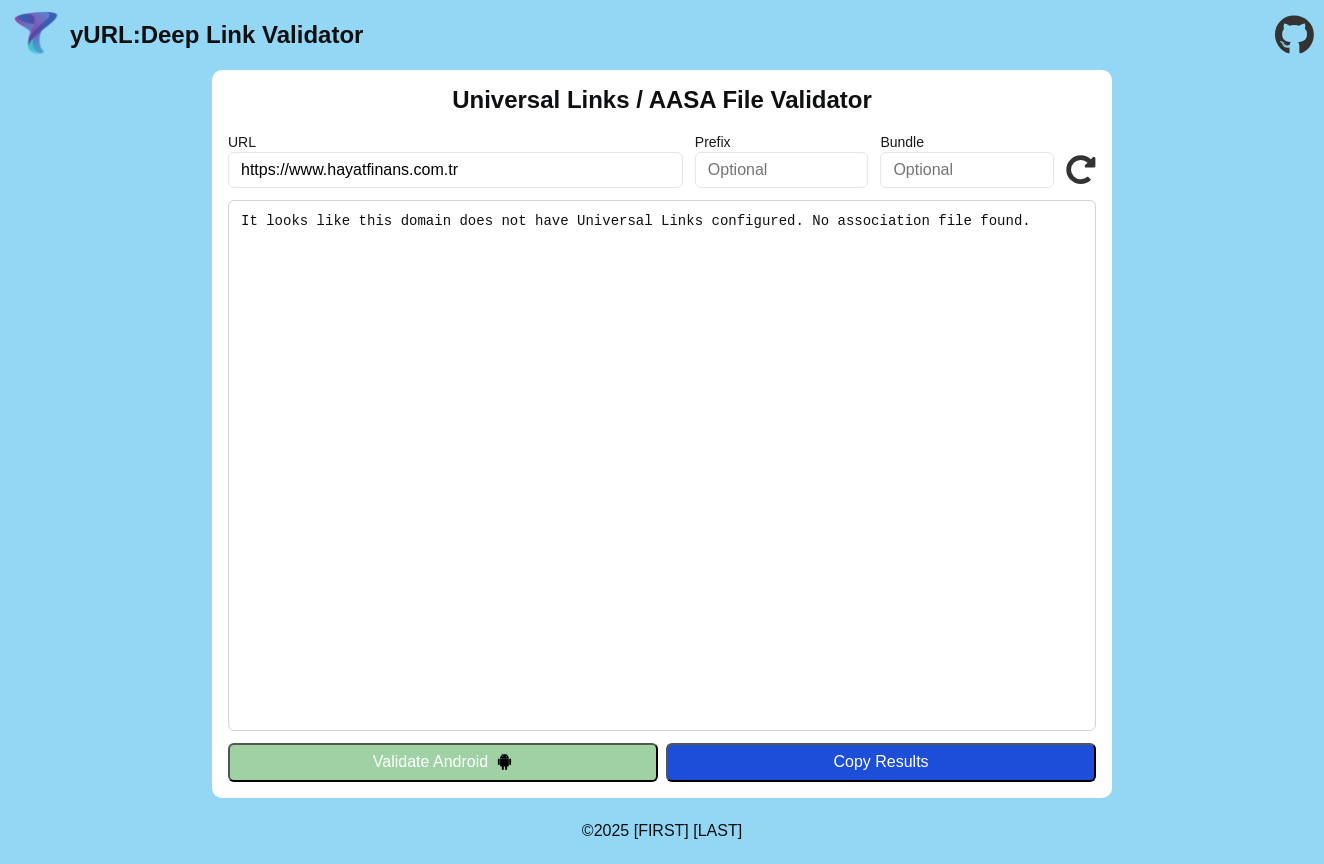 drag, startPoint x: 631, startPoint y: 224, endPoint x: 1051, endPoint y: 219, distance: 420.02975 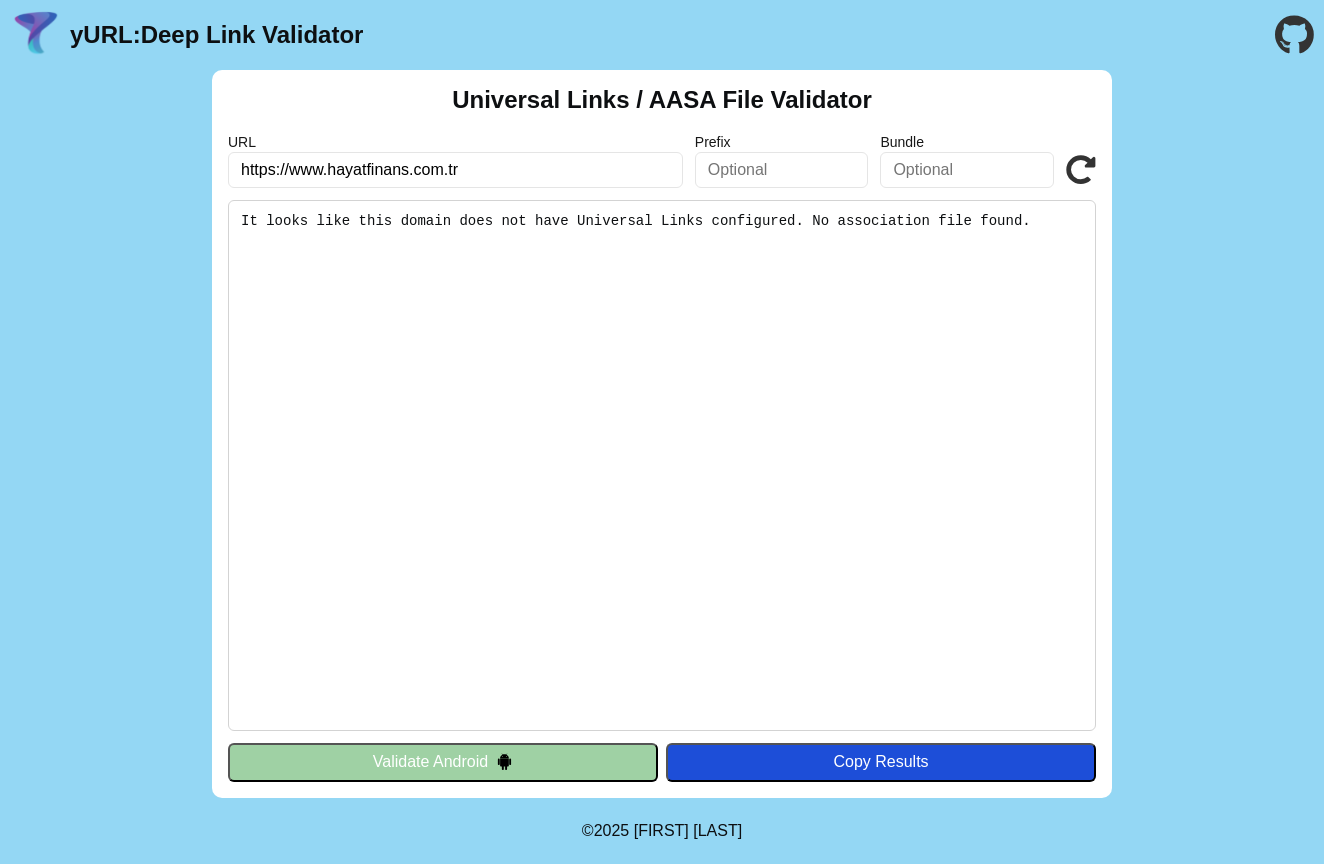 click on "It looks like this domain does not have Universal Links configured. No association file found." at bounding box center (662, 465) 